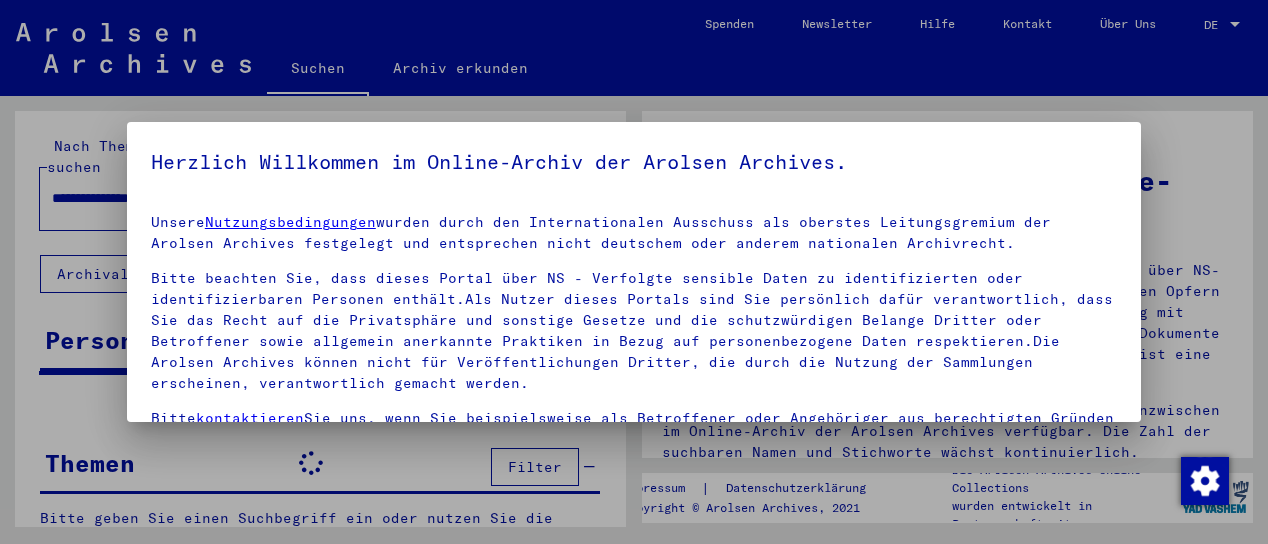 scroll, scrollTop: 0, scrollLeft: 0, axis: both 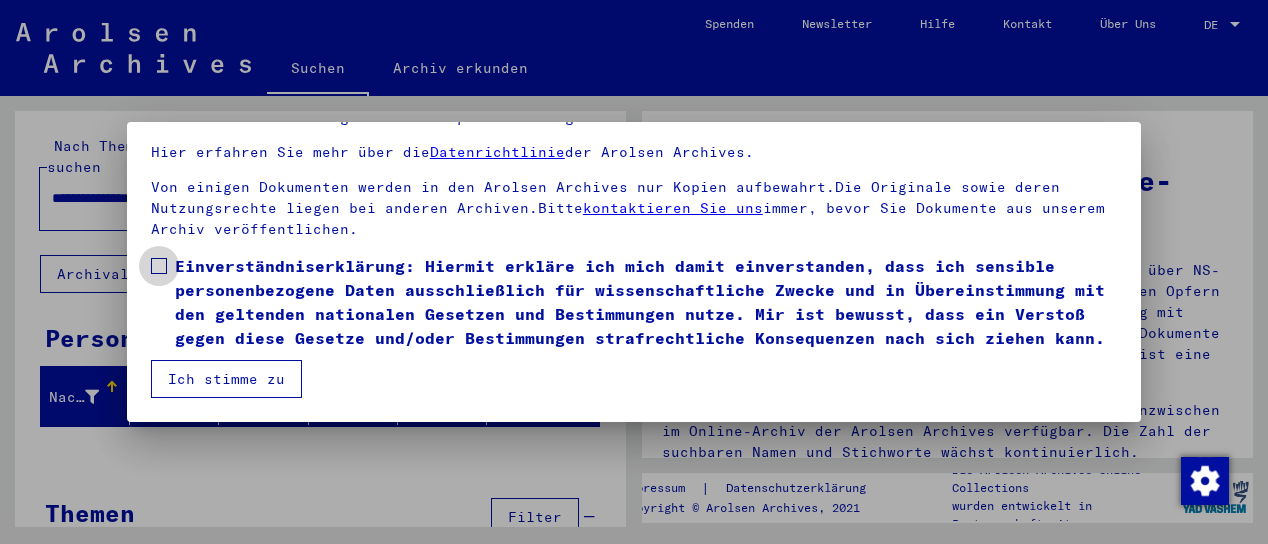 drag, startPoint x: 155, startPoint y: 239, endPoint x: 160, endPoint y: 267, distance: 28.442924 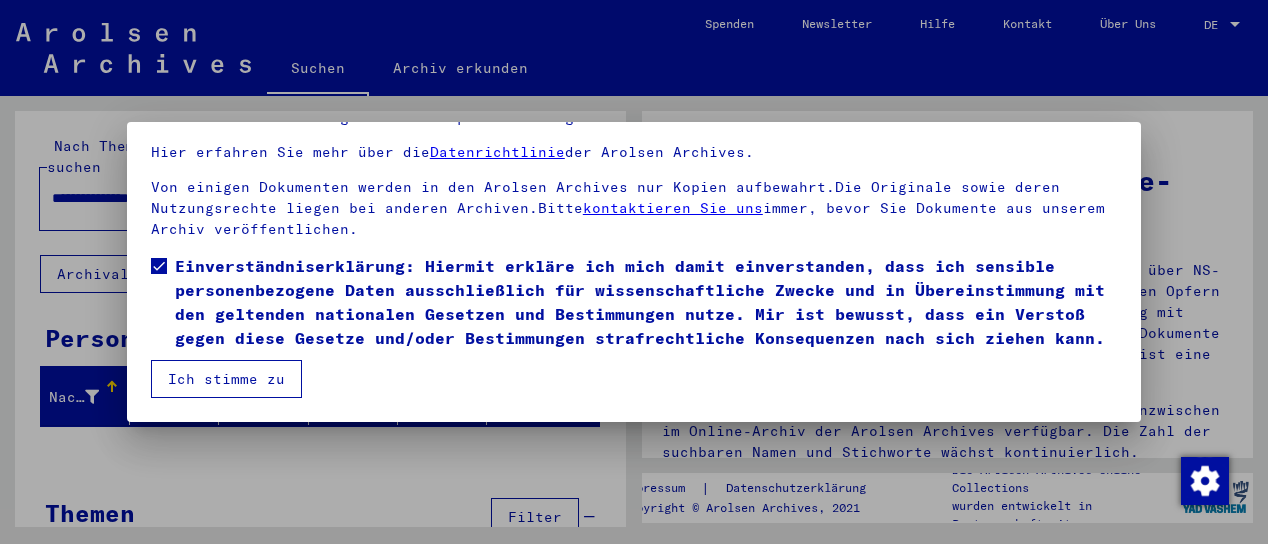 click on "Ich stimme zu" at bounding box center [226, 379] 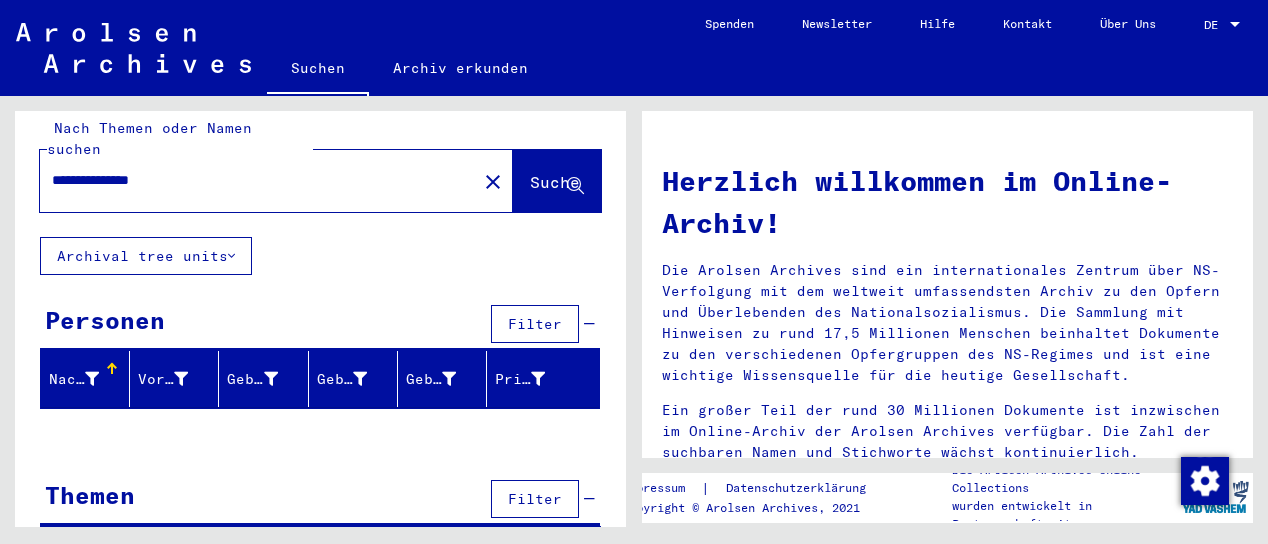 scroll, scrollTop: 29, scrollLeft: 0, axis: vertical 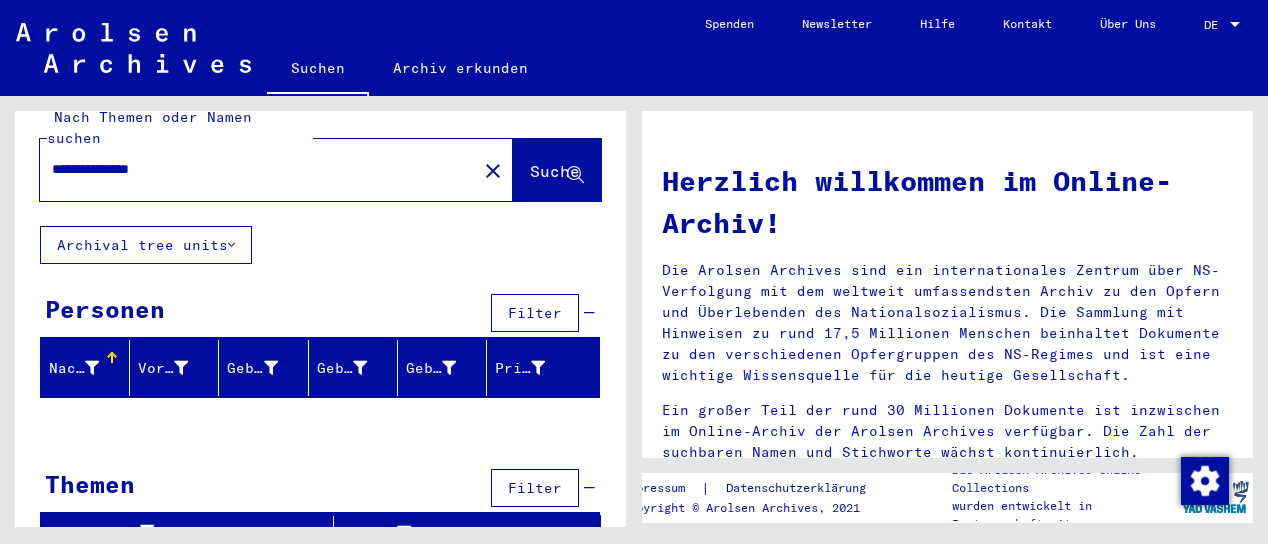 drag, startPoint x: 188, startPoint y: 149, endPoint x: 0, endPoint y: 155, distance: 188.09572 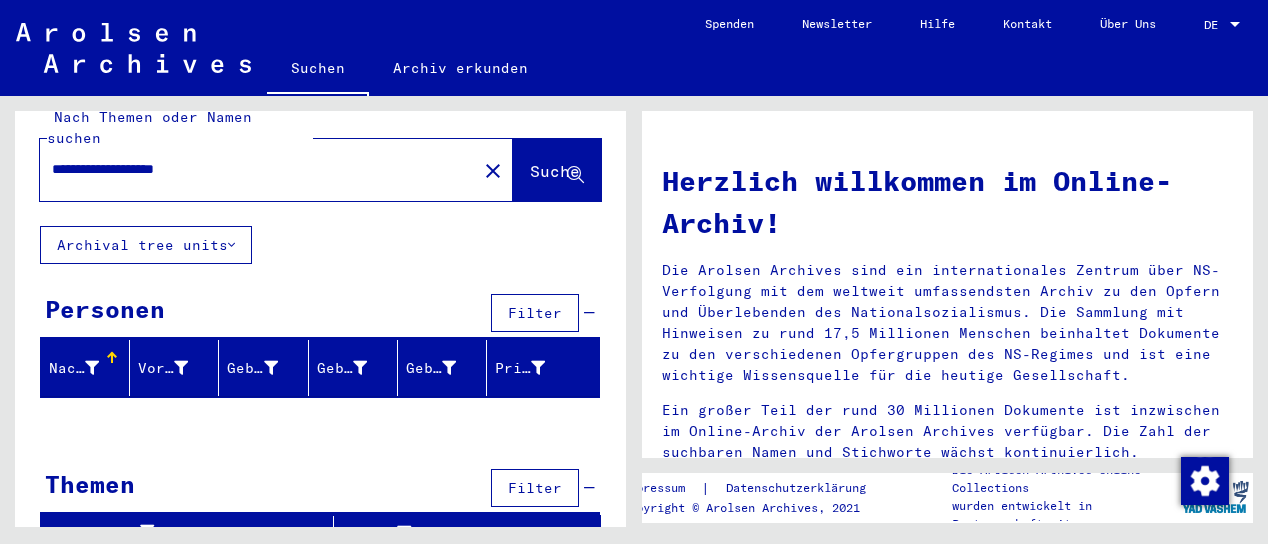 click on "Suche" 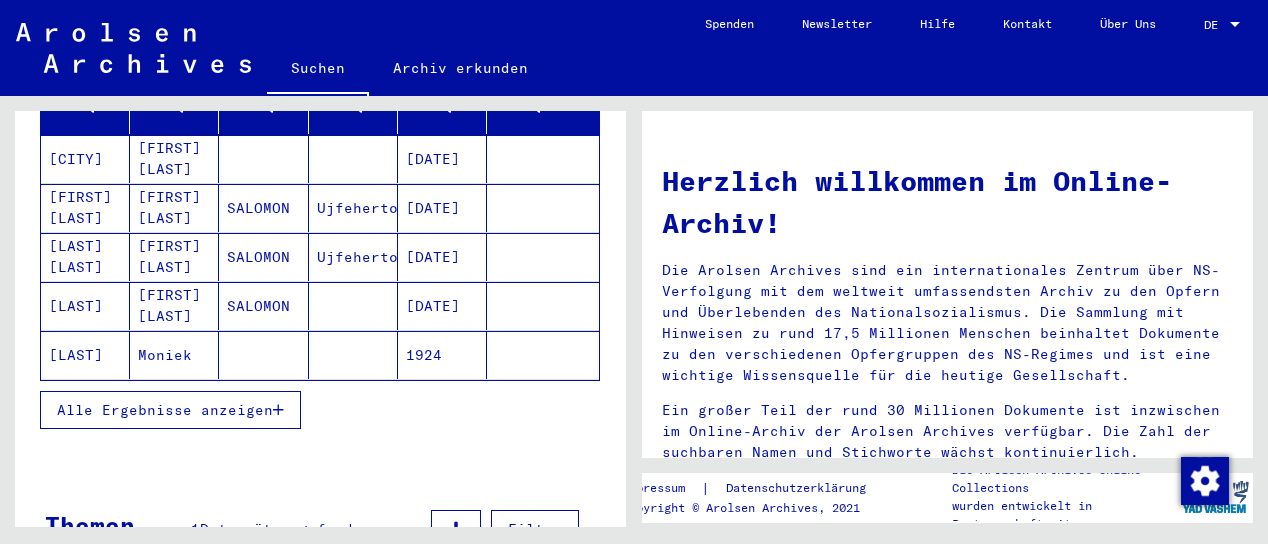 scroll, scrollTop: 300, scrollLeft: 0, axis: vertical 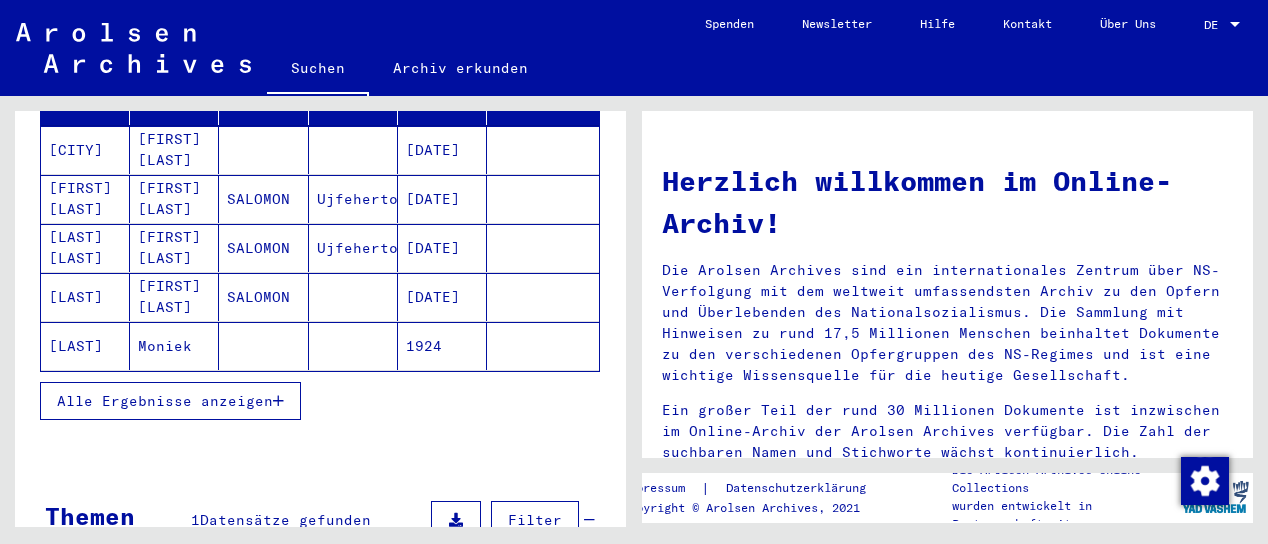 click at bounding box center (278, 401) 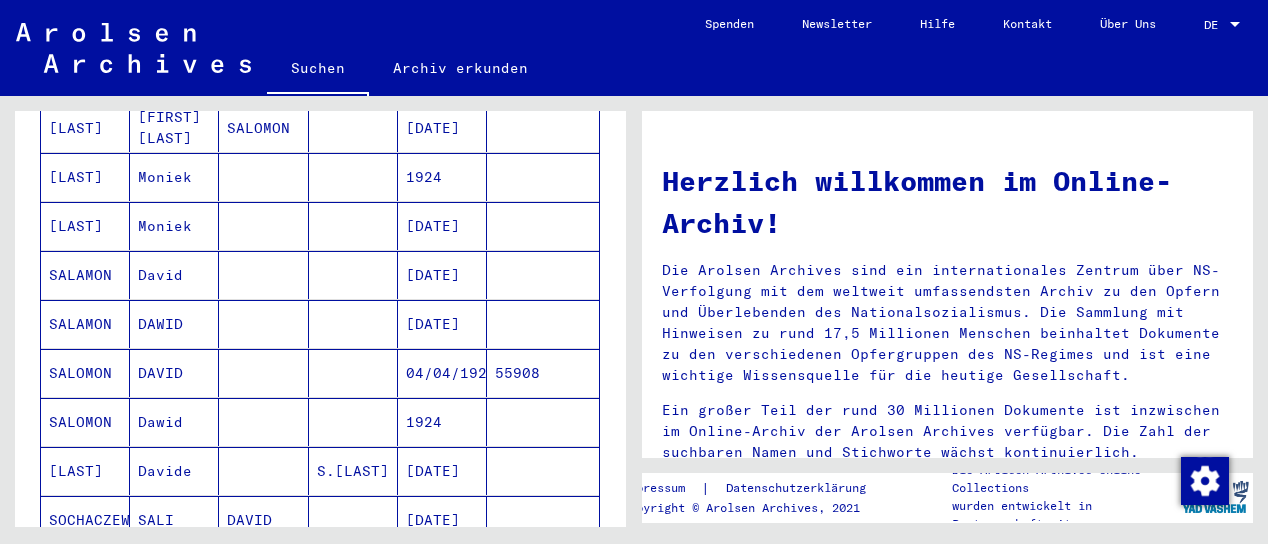 scroll, scrollTop: 500, scrollLeft: 0, axis: vertical 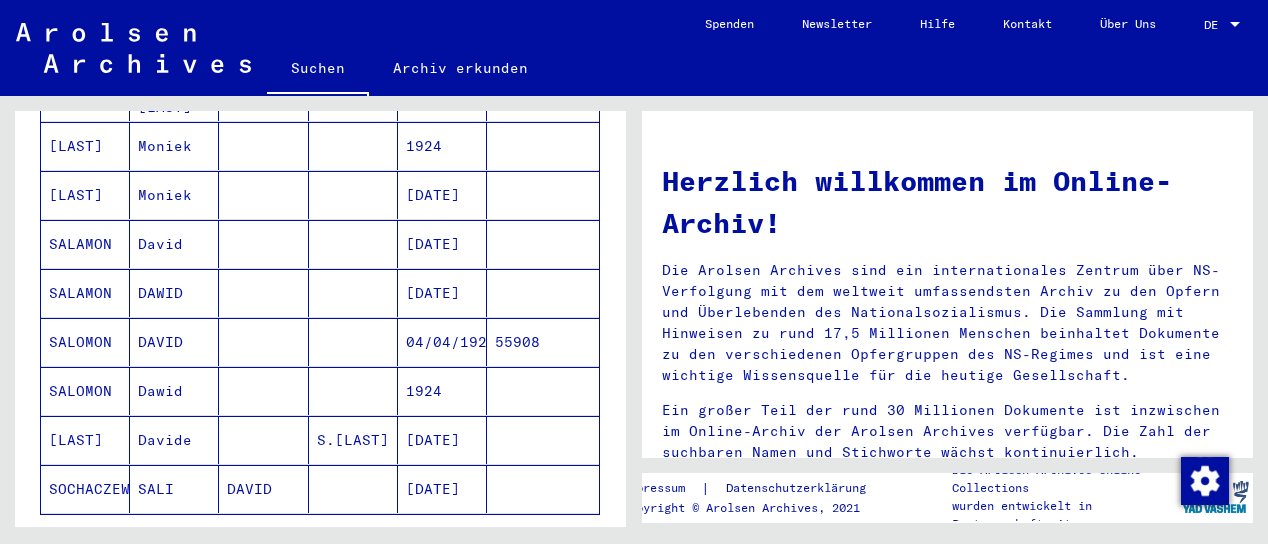 click on "SALOMON" at bounding box center (85, 391) 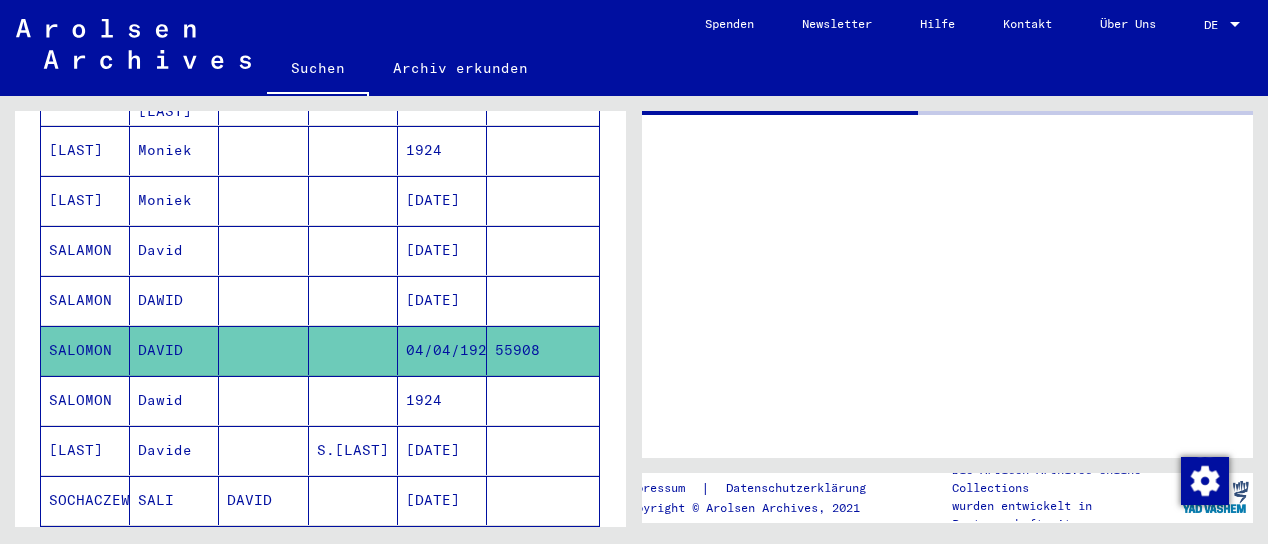 scroll, scrollTop: 503, scrollLeft: 0, axis: vertical 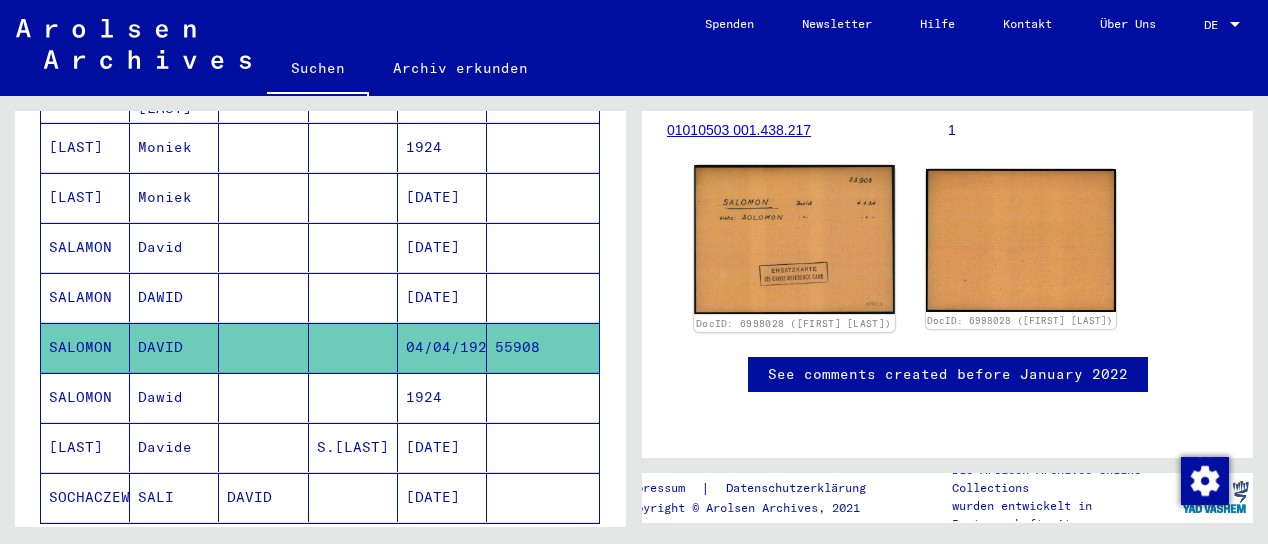 click 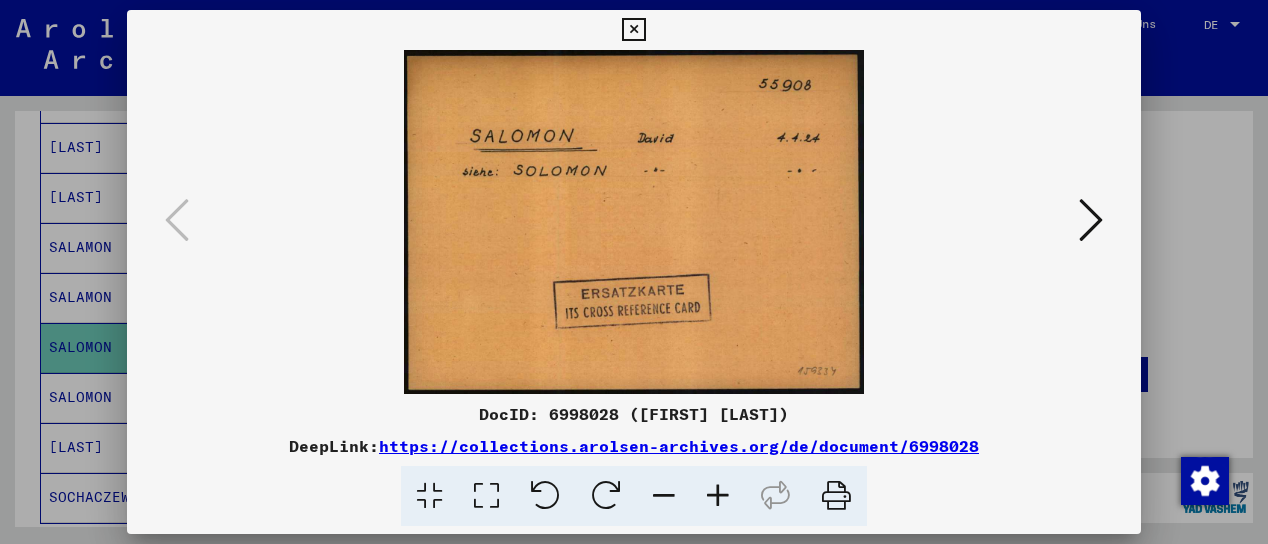 click at bounding box center (633, 30) 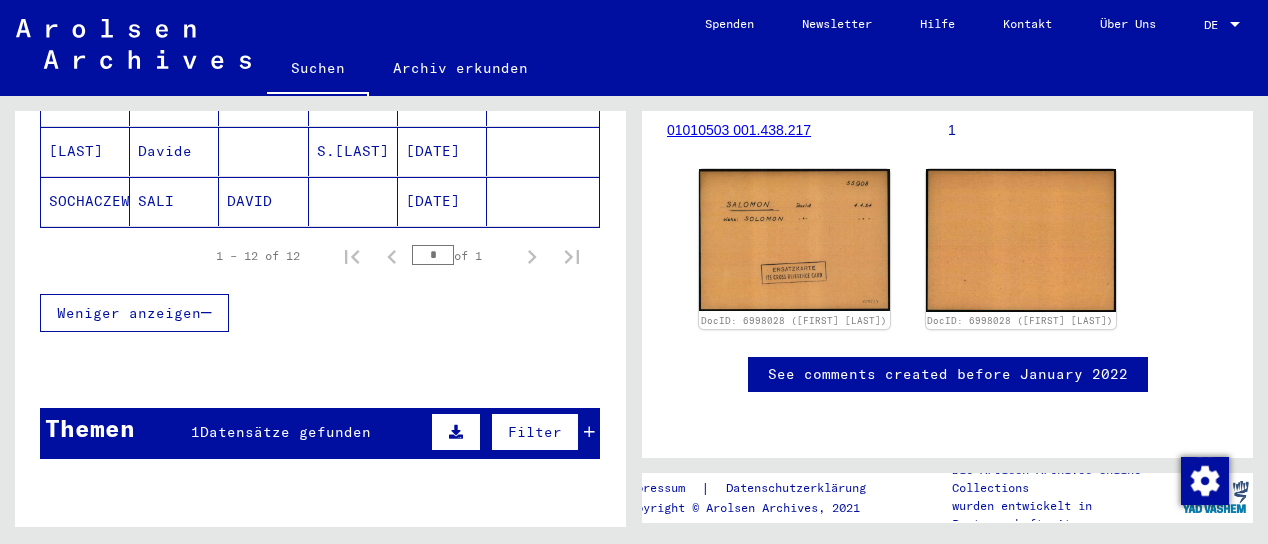 scroll, scrollTop: 768, scrollLeft: 0, axis: vertical 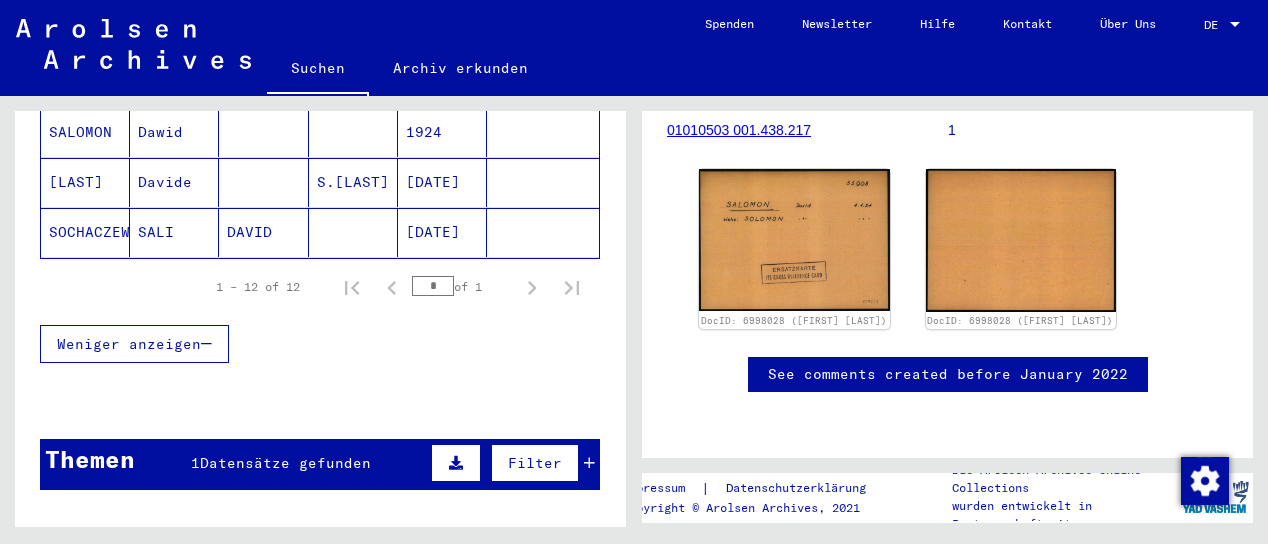 click at bounding box center [589, 463] 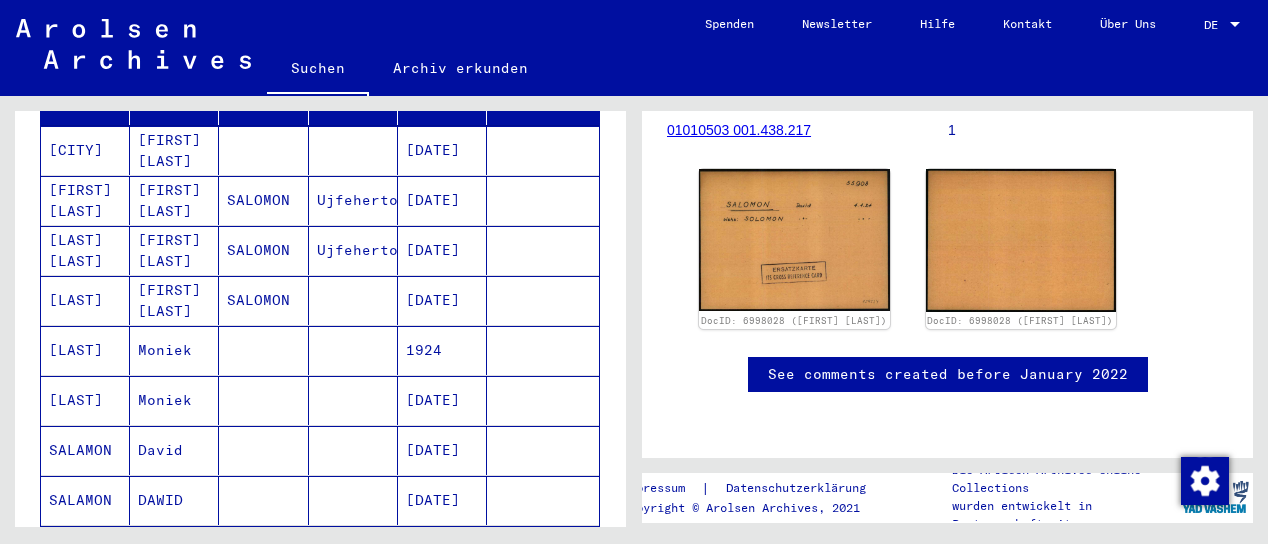 scroll, scrollTop: 600, scrollLeft: 0, axis: vertical 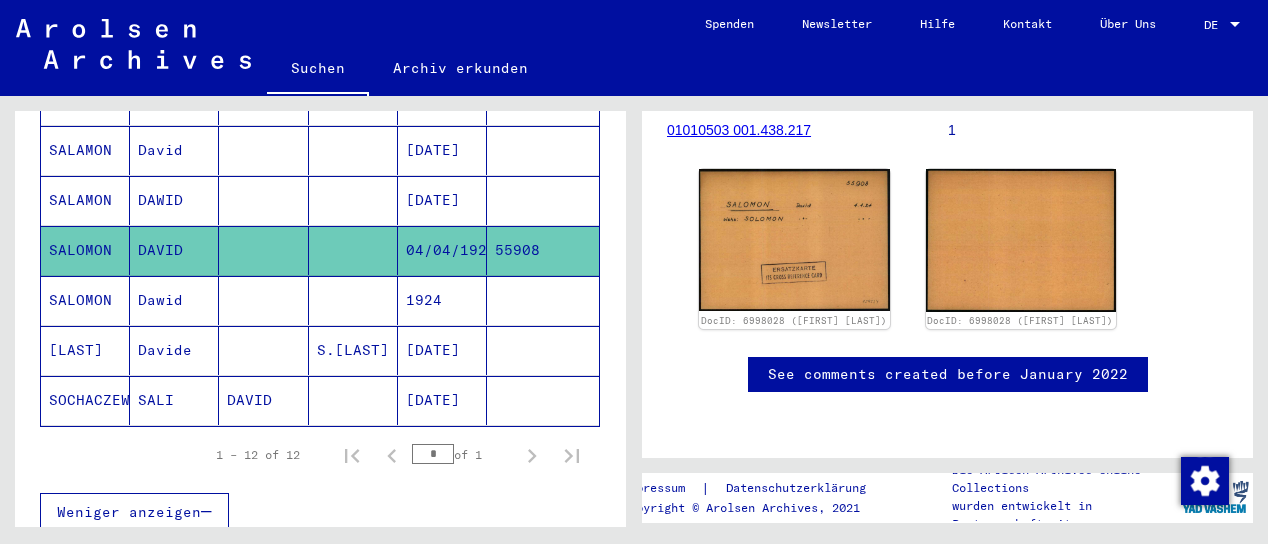 click on "SALOMON" at bounding box center (85, 350) 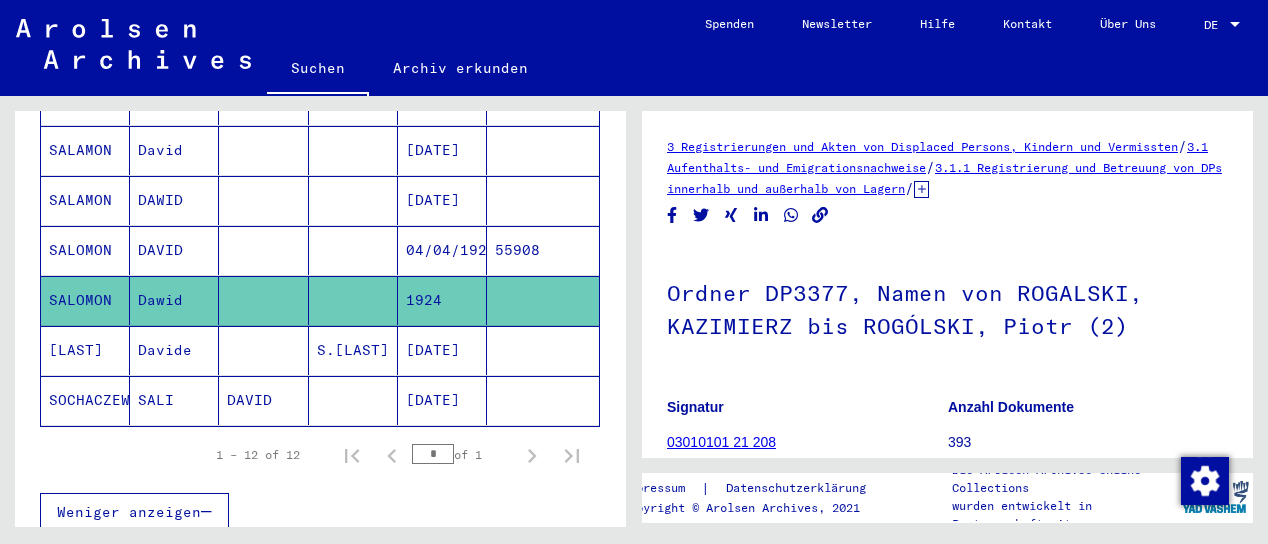 scroll, scrollTop: 0, scrollLeft: 0, axis: both 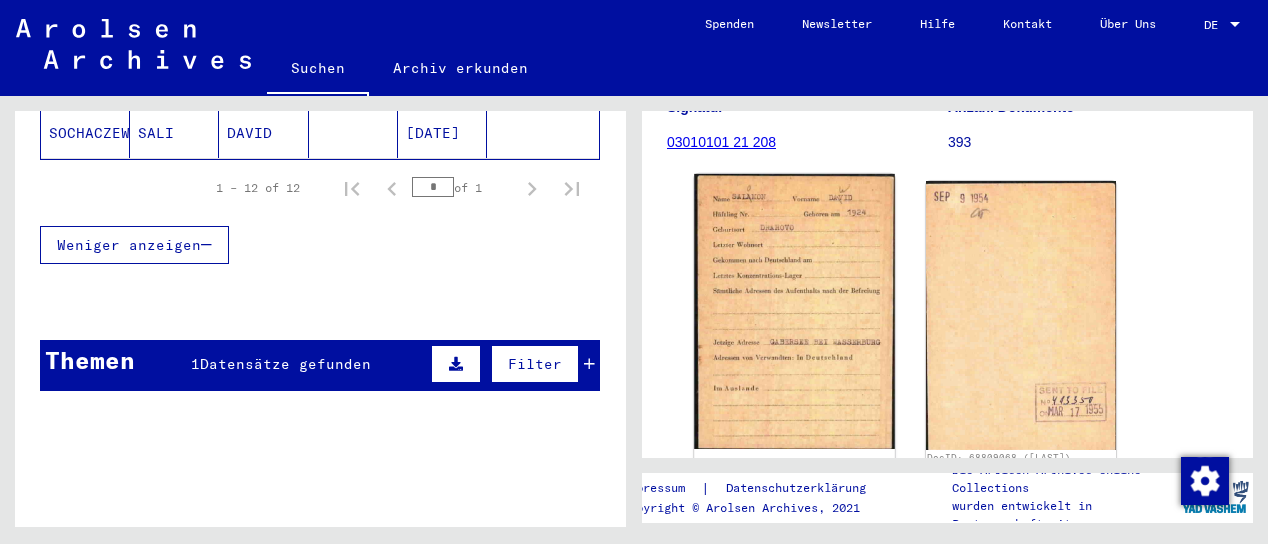 click 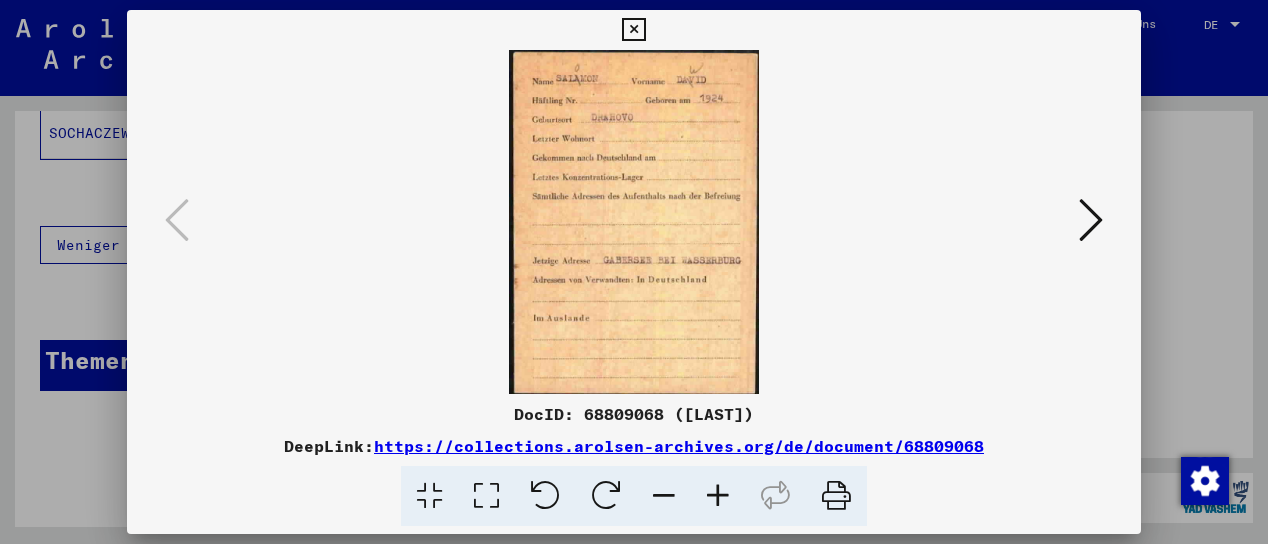 click at bounding box center (633, 30) 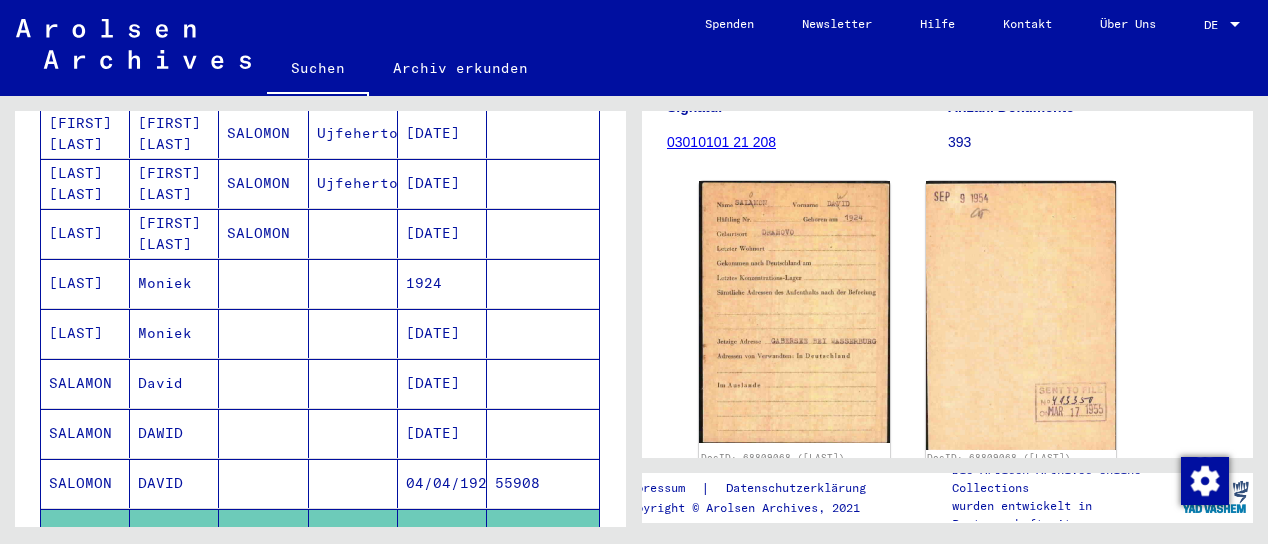 scroll, scrollTop: 0, scrollLeft: 0, axis: both 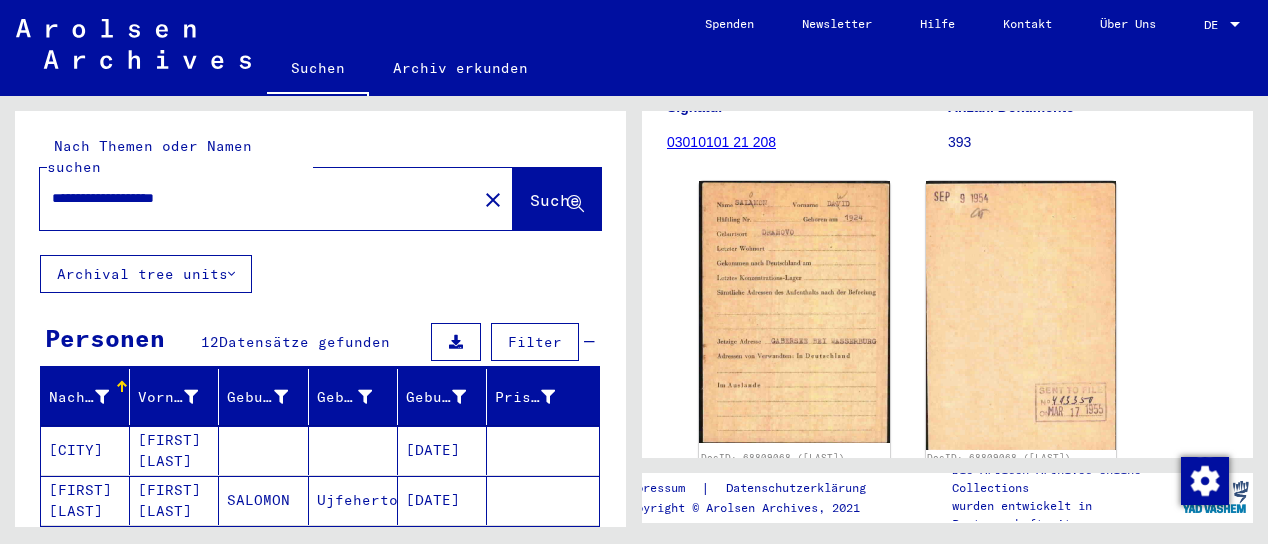 drag, startPoint x: 138, startPoint y: 175, endPoint x: 178, endPoint y: 178, distance: 40.112343 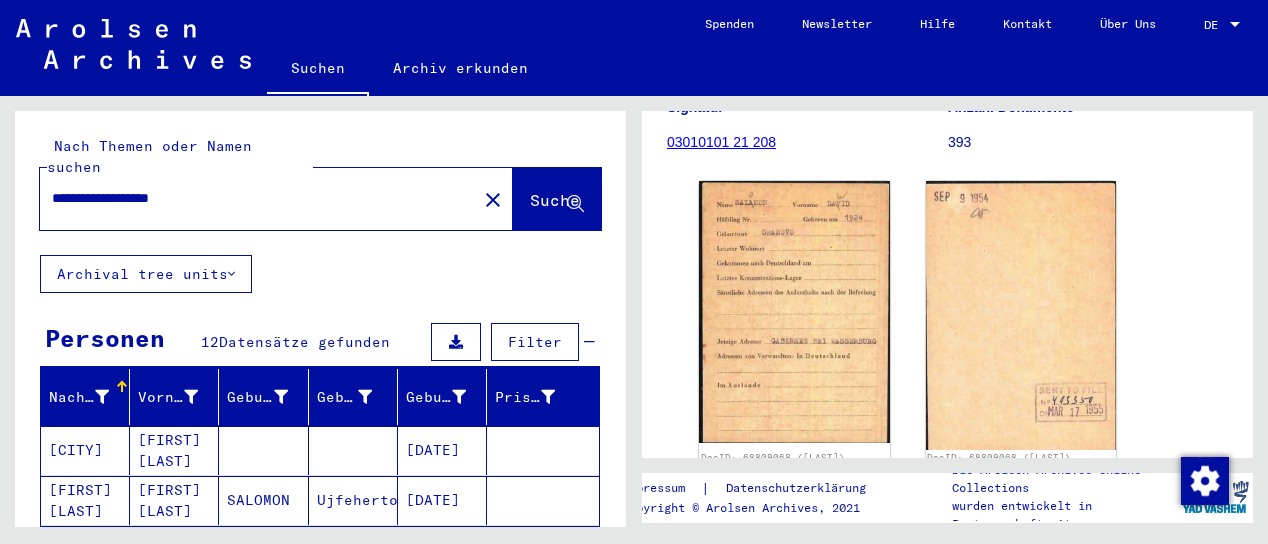 click on "Suche" 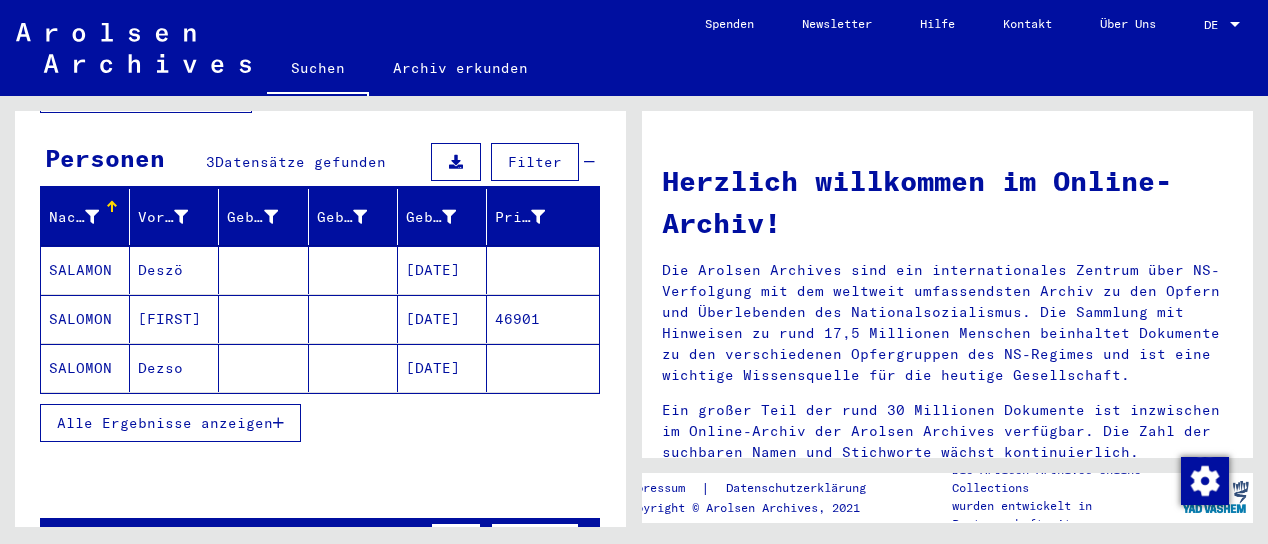 scroll, scrollTop: 200, scrollLeft: 0, axis: vertical 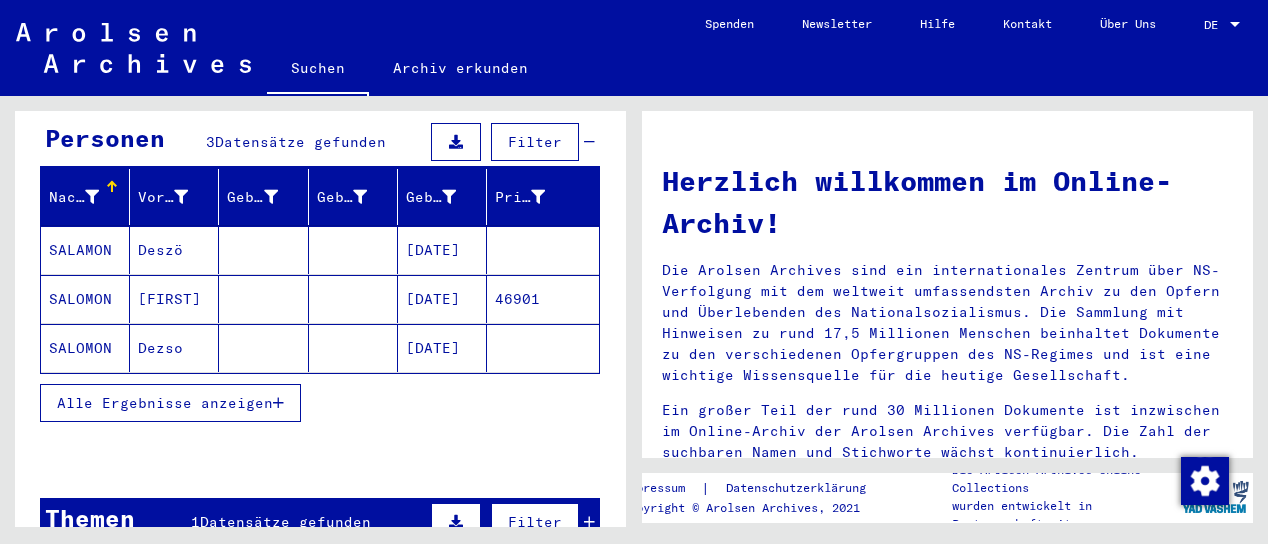 click on "SALAMON" at bounding box center (85, 299) 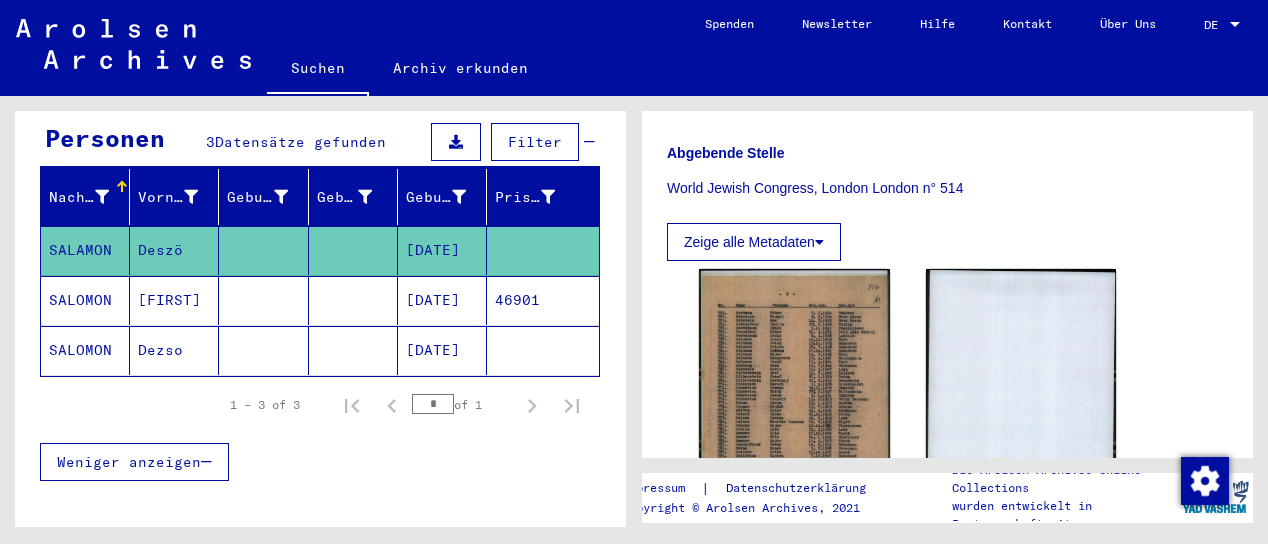 scroll, scrollTop: 600, scrollLeft: 0, axis: vertical 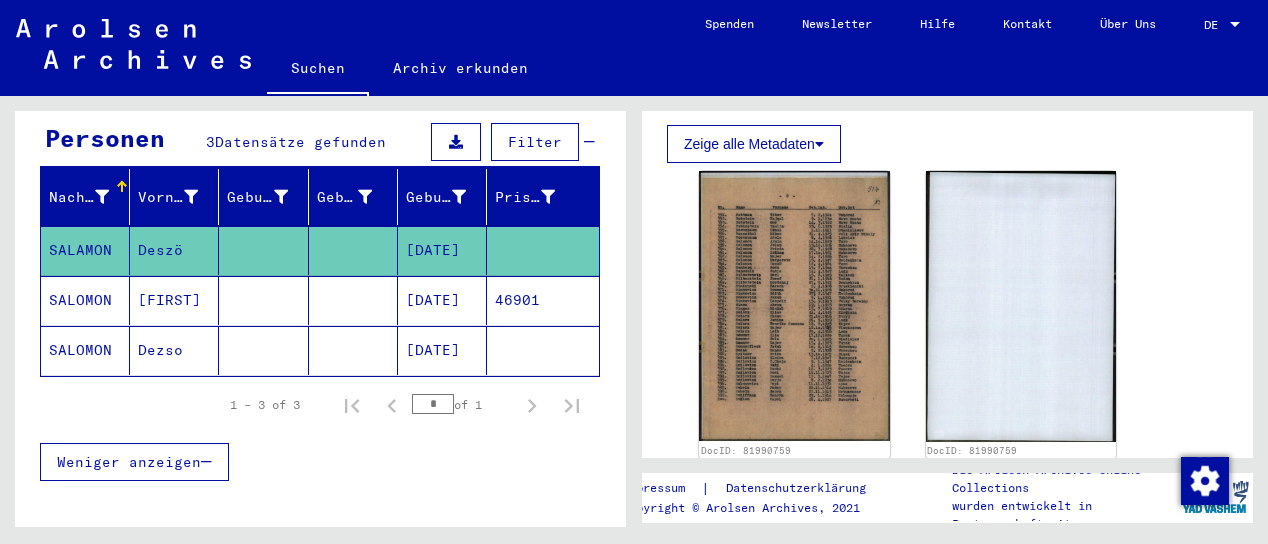 click on "SALOMON" at bounding box center (85, 350) 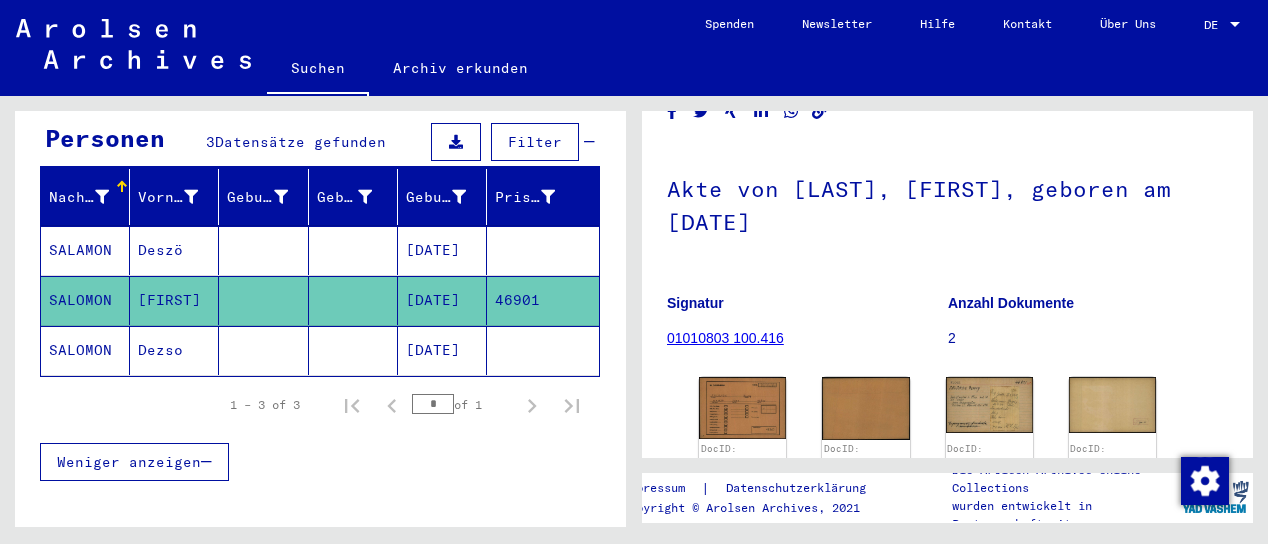 scroll, scrollTop: 200, scrollLeft: 0, axis: vertical 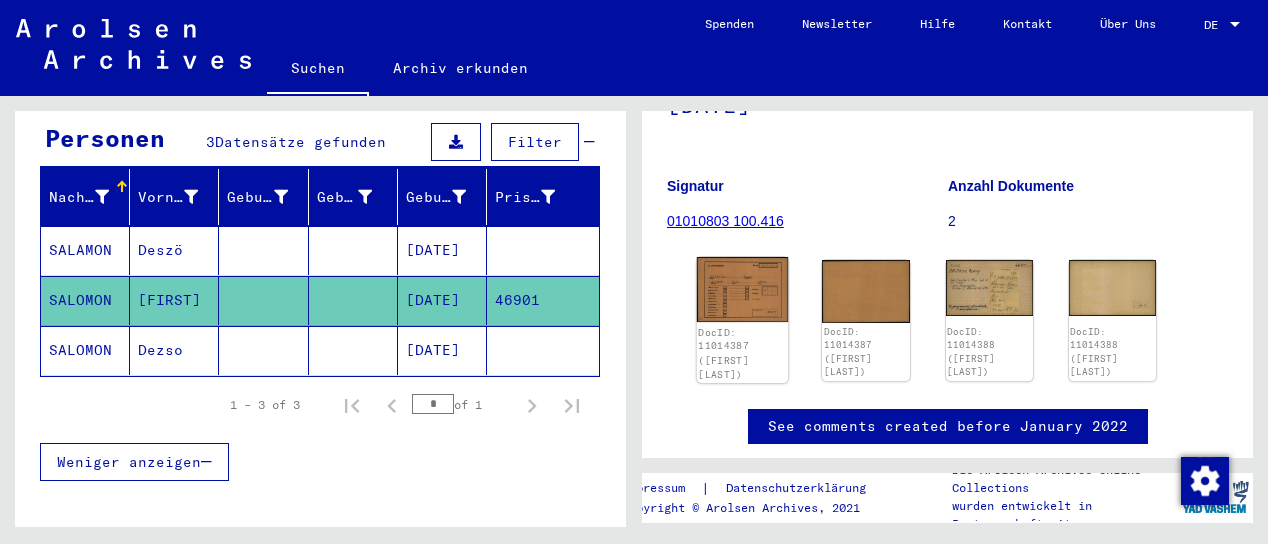 click 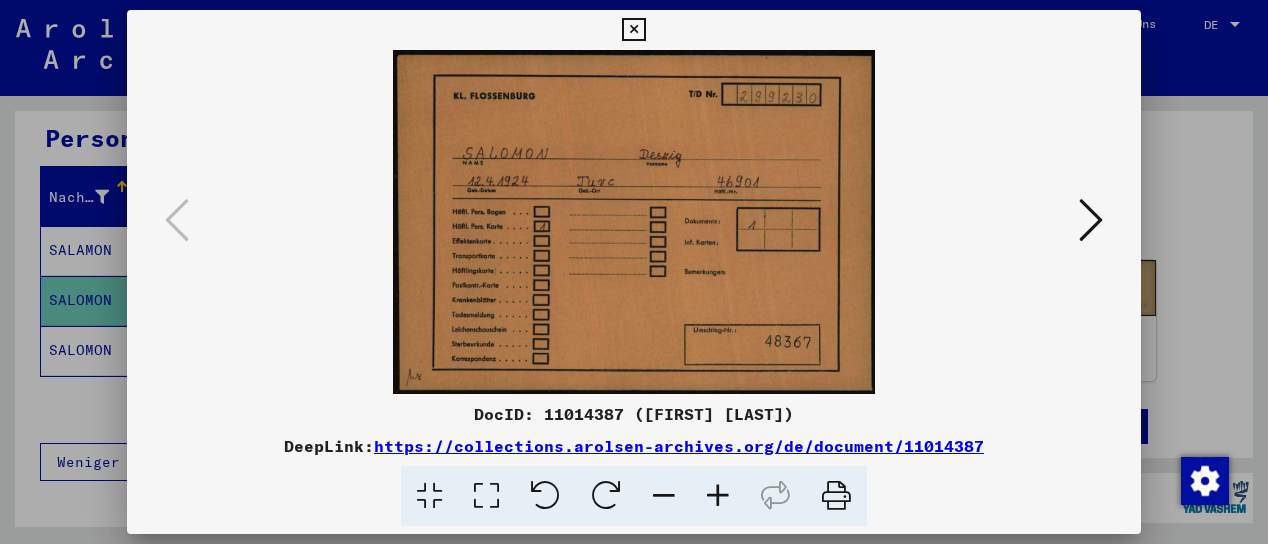 click at bounding box center [1091, 220] 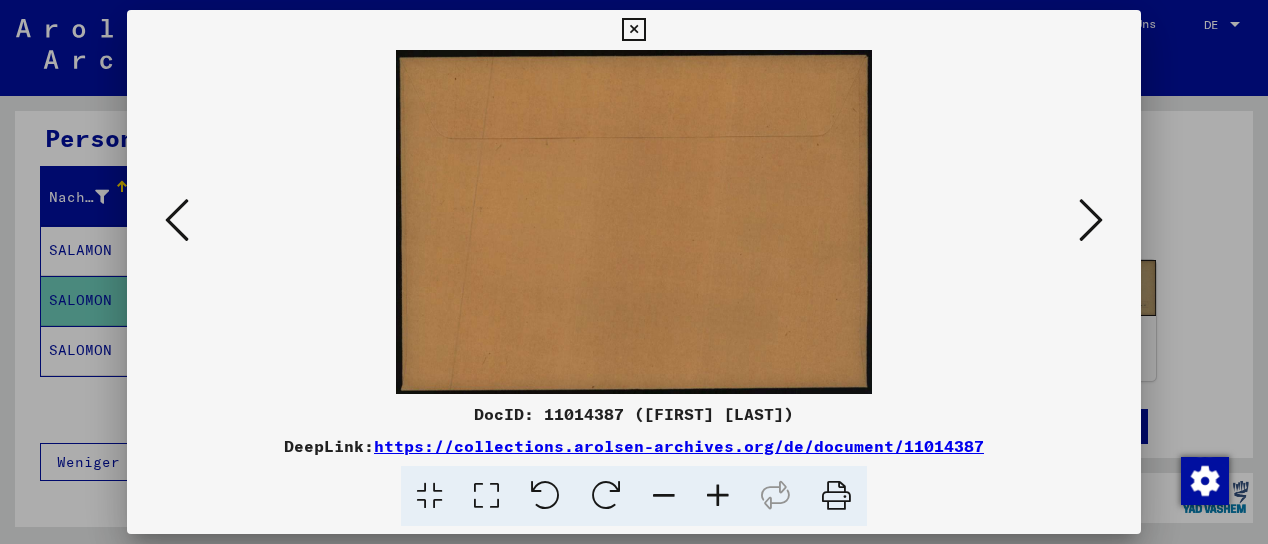 click at bounding box center [1091, 220] 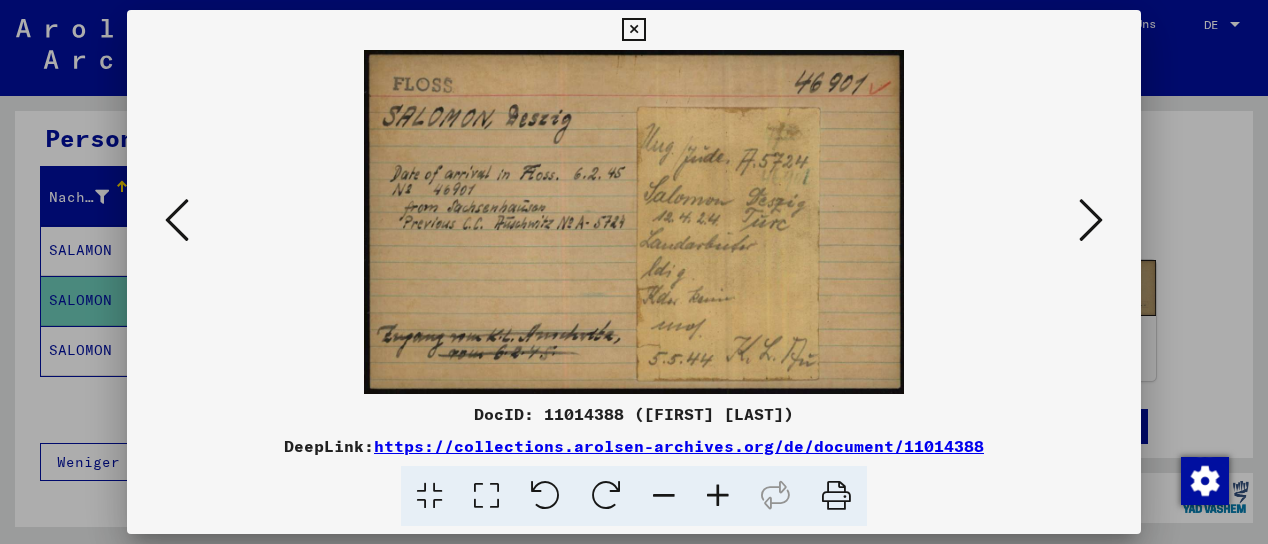 click at bounding box center [633, 30] 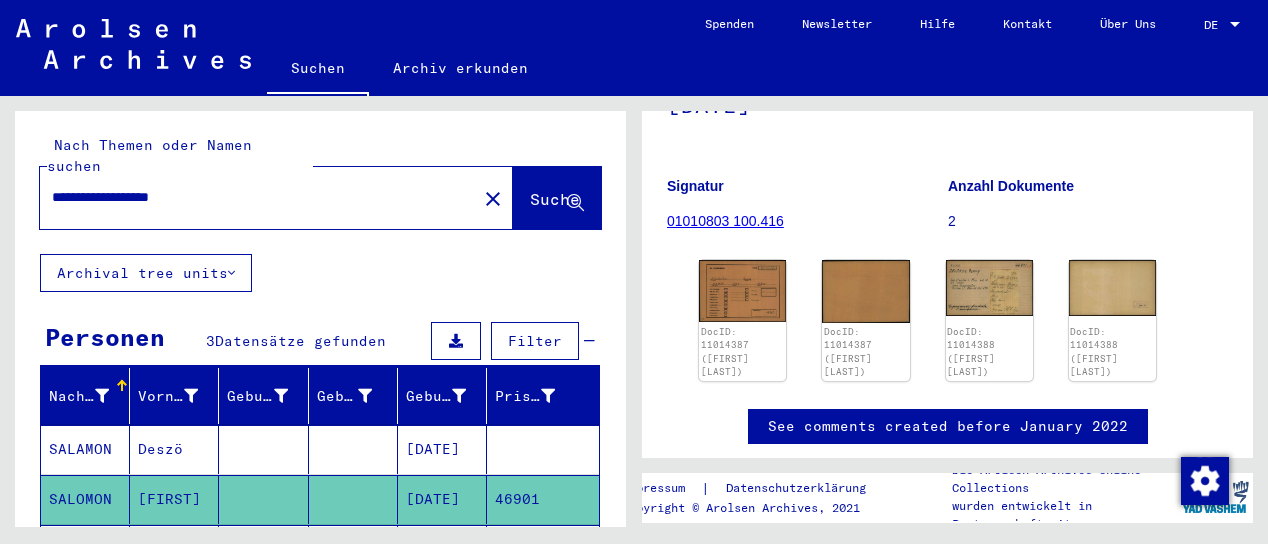 scroll, scrollTop: 0, scrollLeft: 0, axis: both 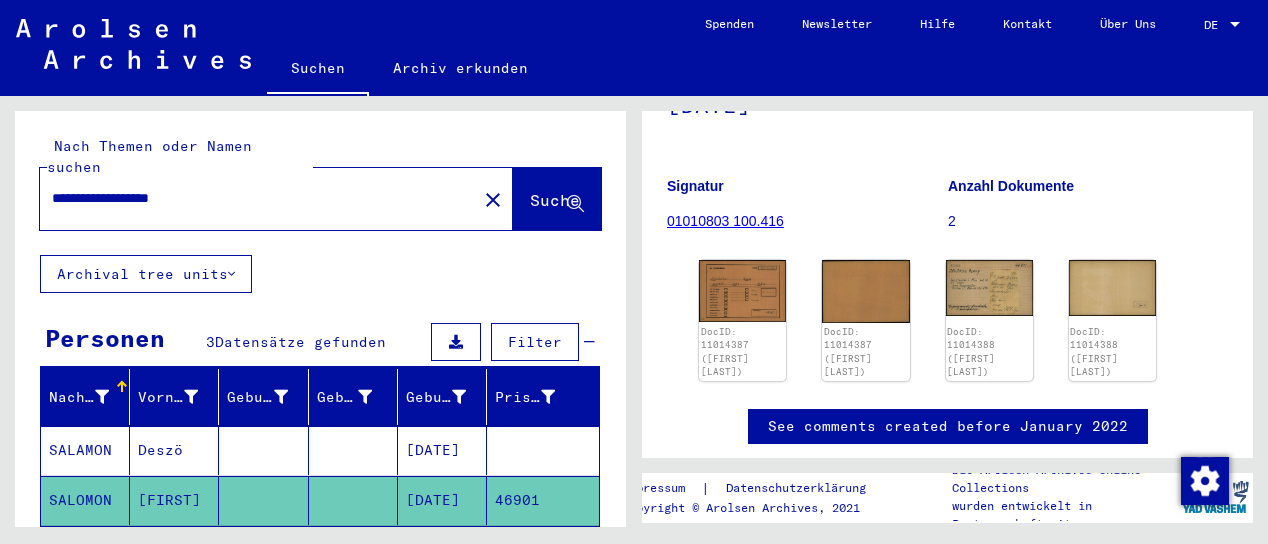 drag, startPoint x: 53, startPoint y: 177, endPoint x: 129, endPoint y: 178, distance: 76.00658 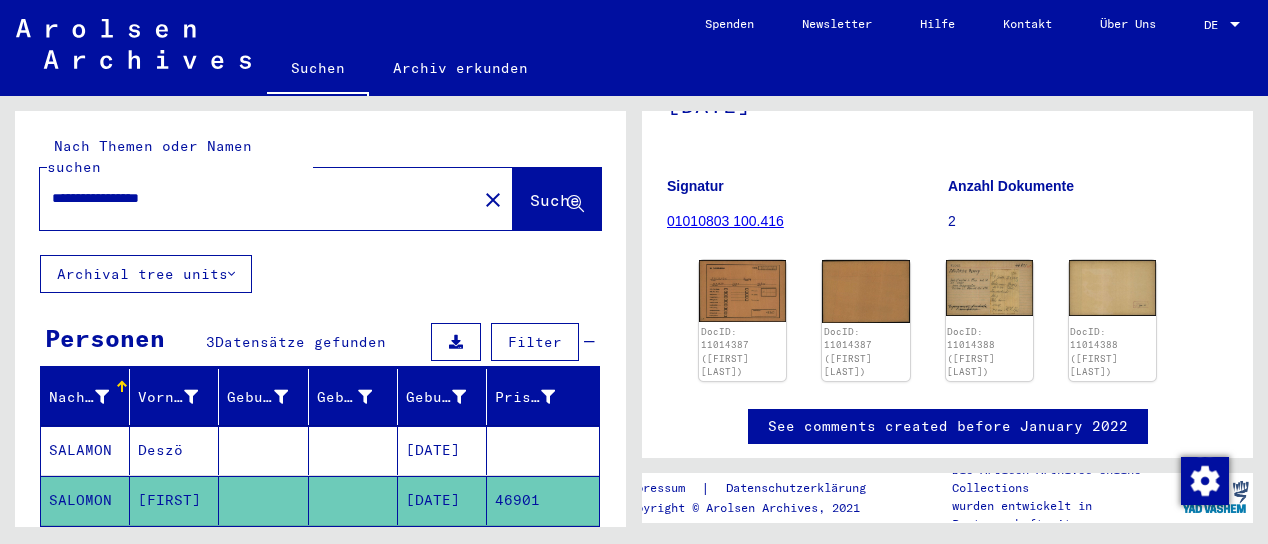 click on "**********" at bounding box center [258, 198] 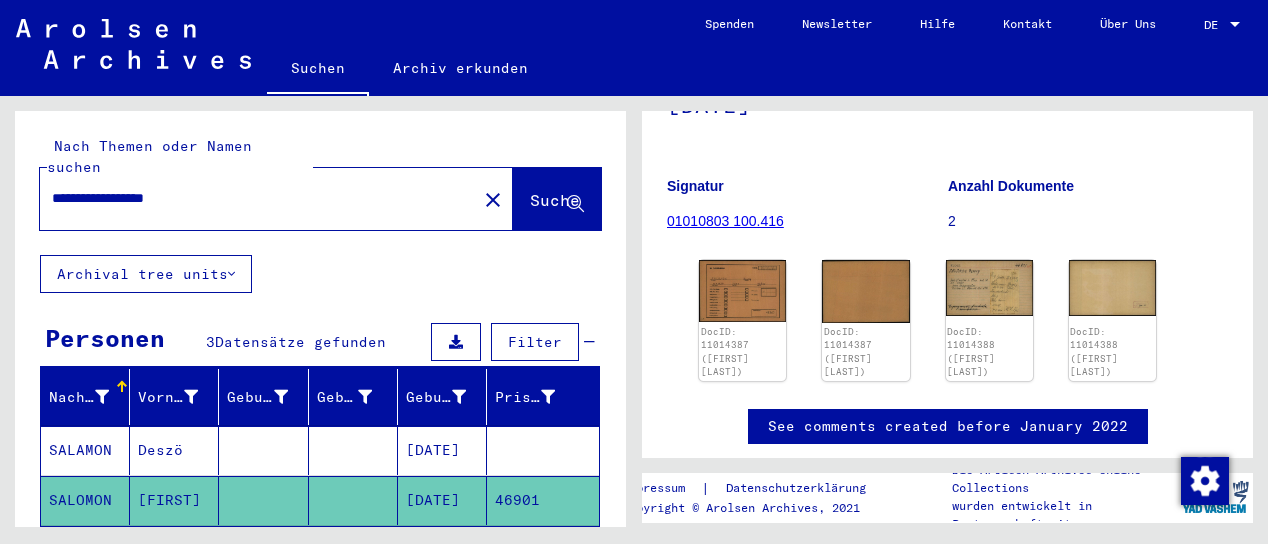 click on "**********" at bounding box center [258, 198] 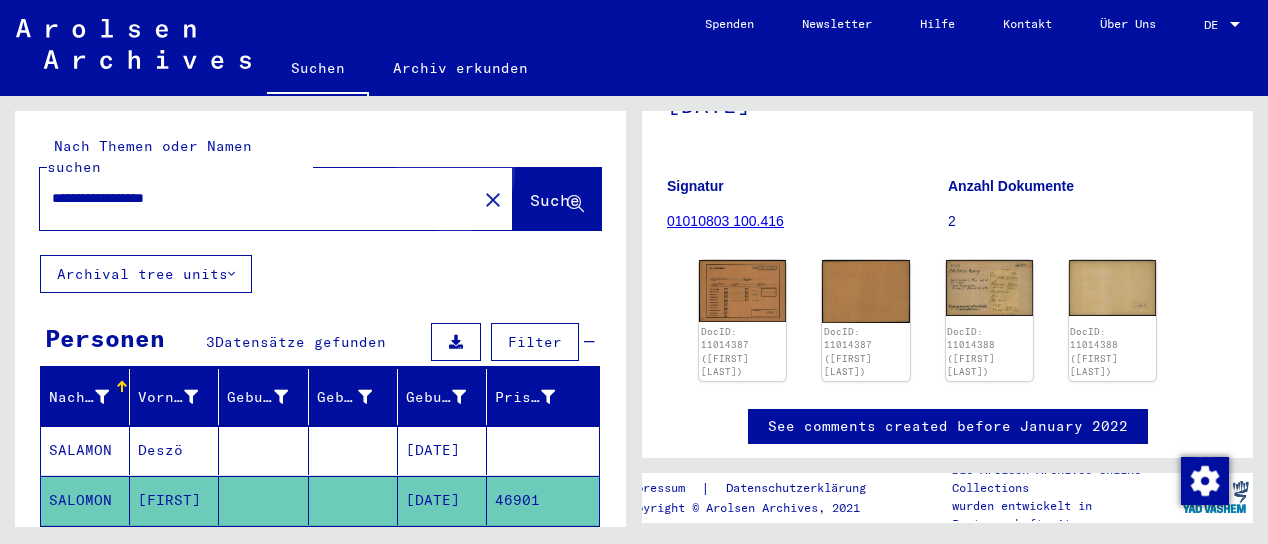 click on "Suche" 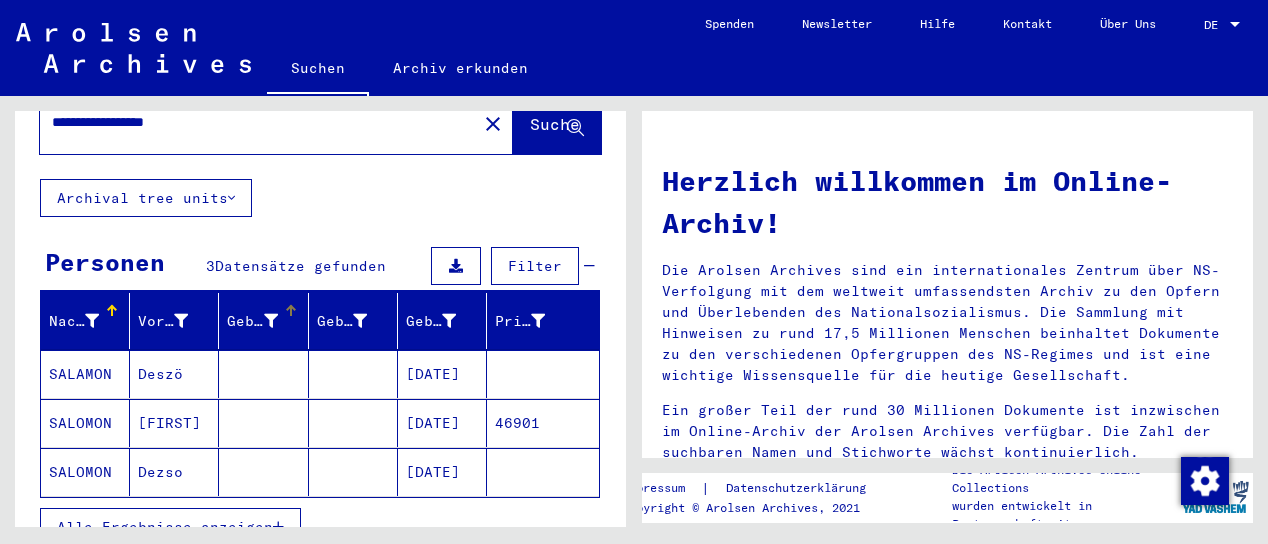 scroll, scrollTop: 100, scrollLeft: 0, axis: vertical 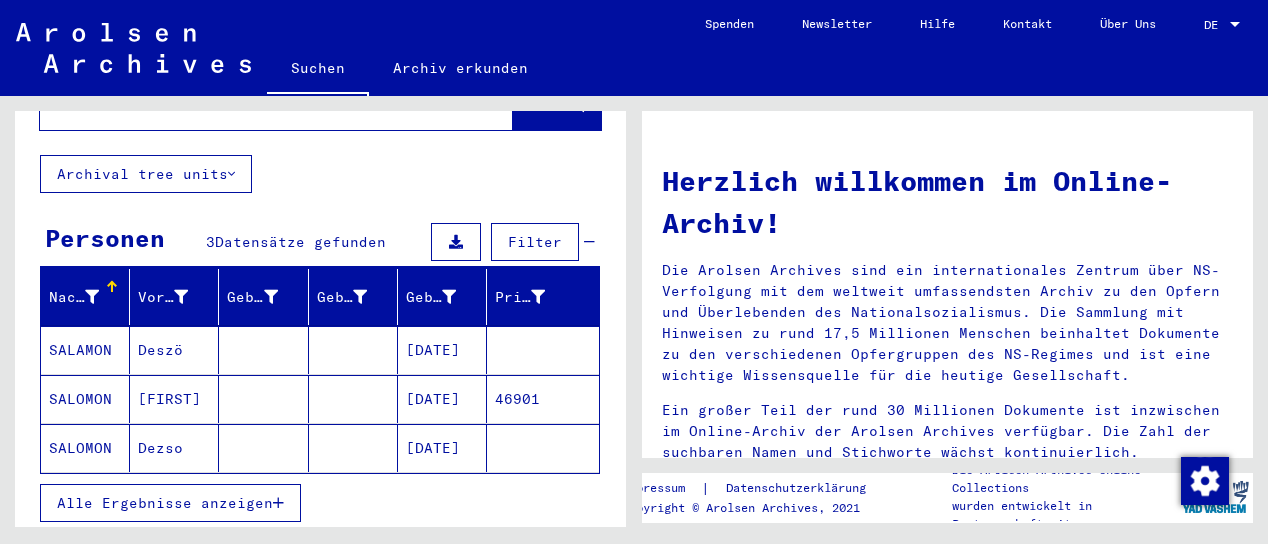 click on "SALOMON" 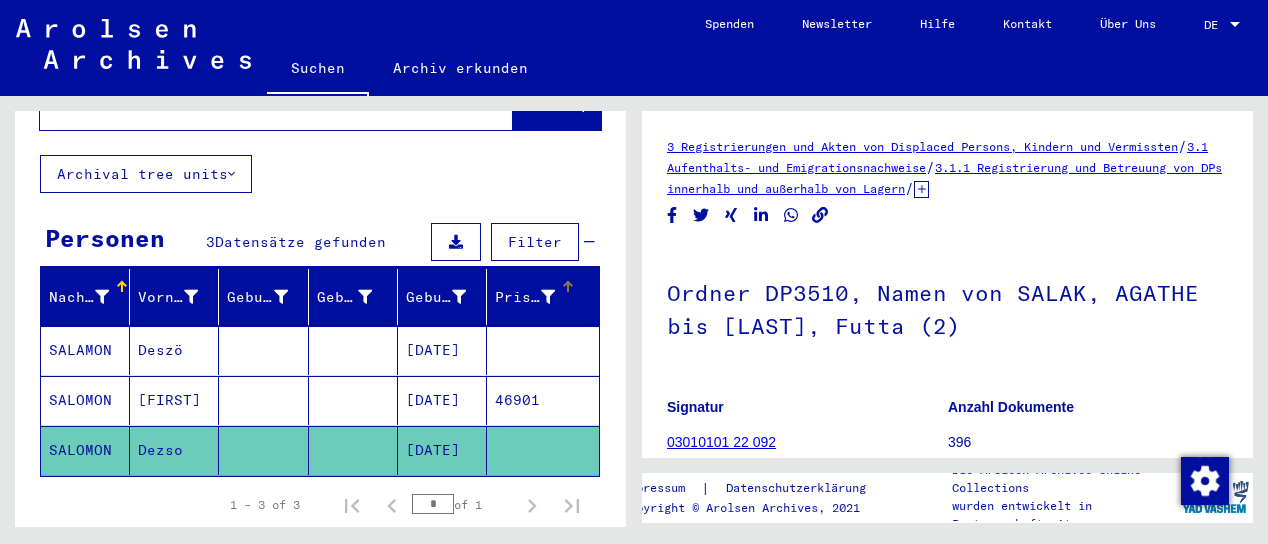 scroll, scrollTop: 0, scrollLeft: 0, axis: both 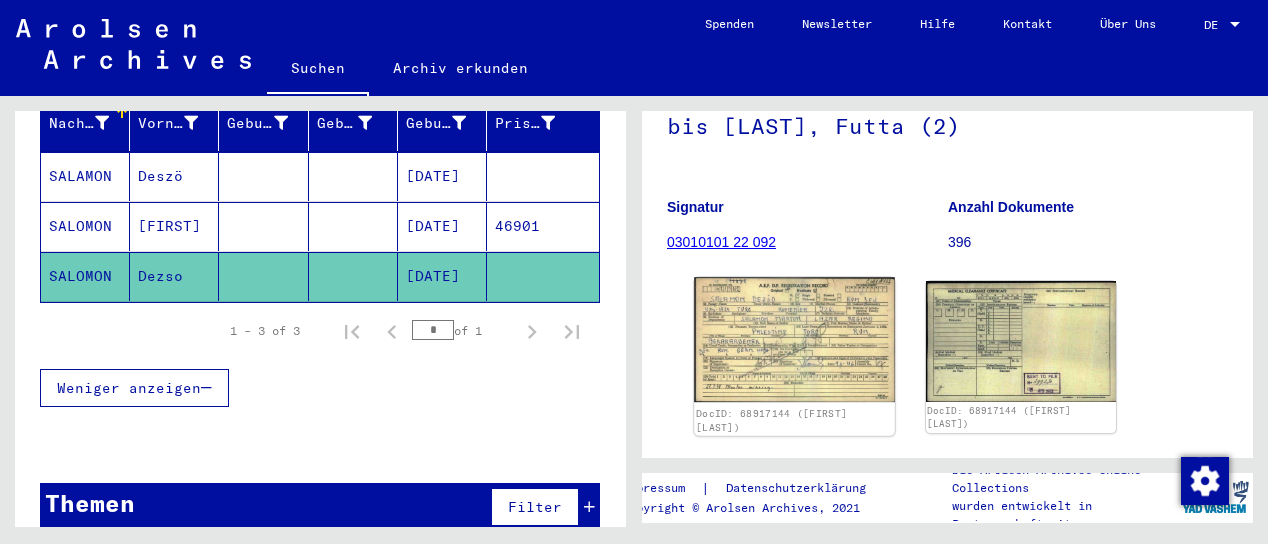 click 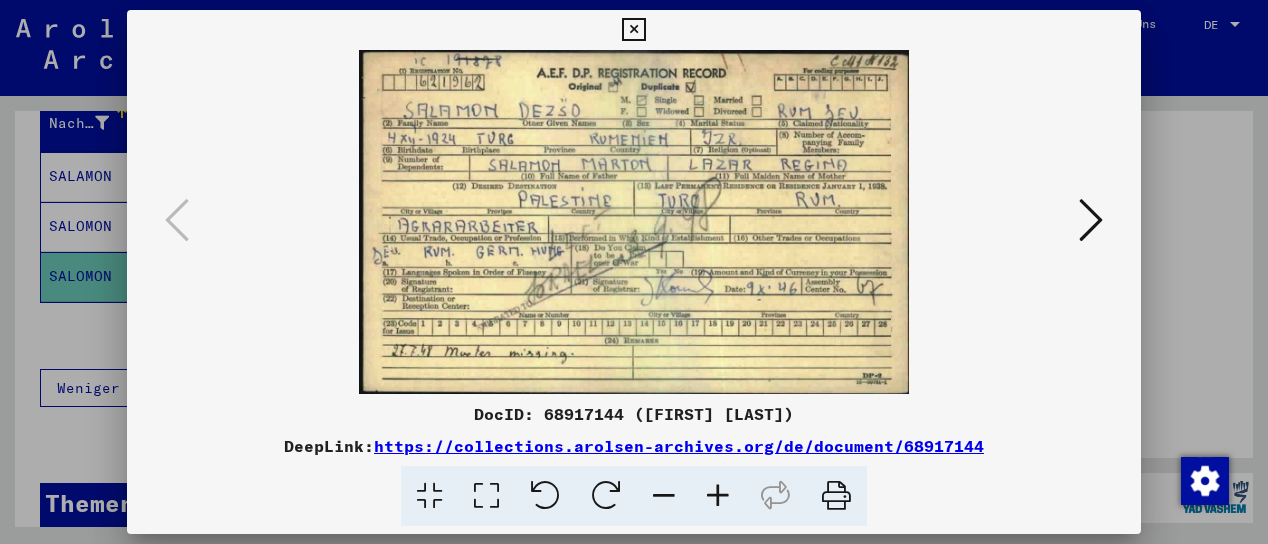 click at bounding box center [1091, 220] 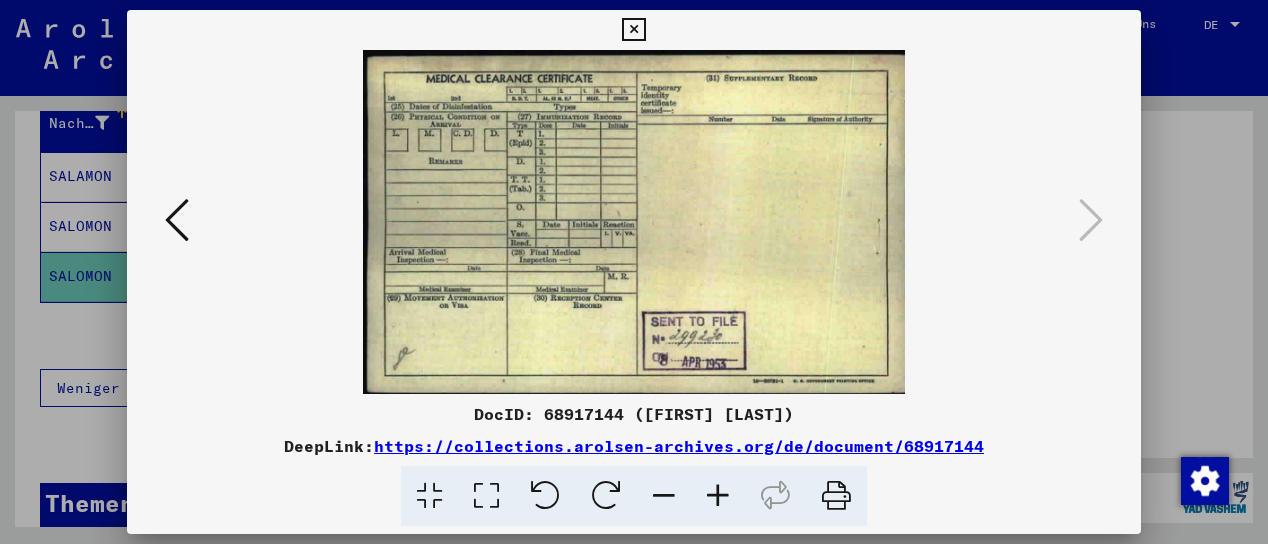 click at bounding box center (633, 30) 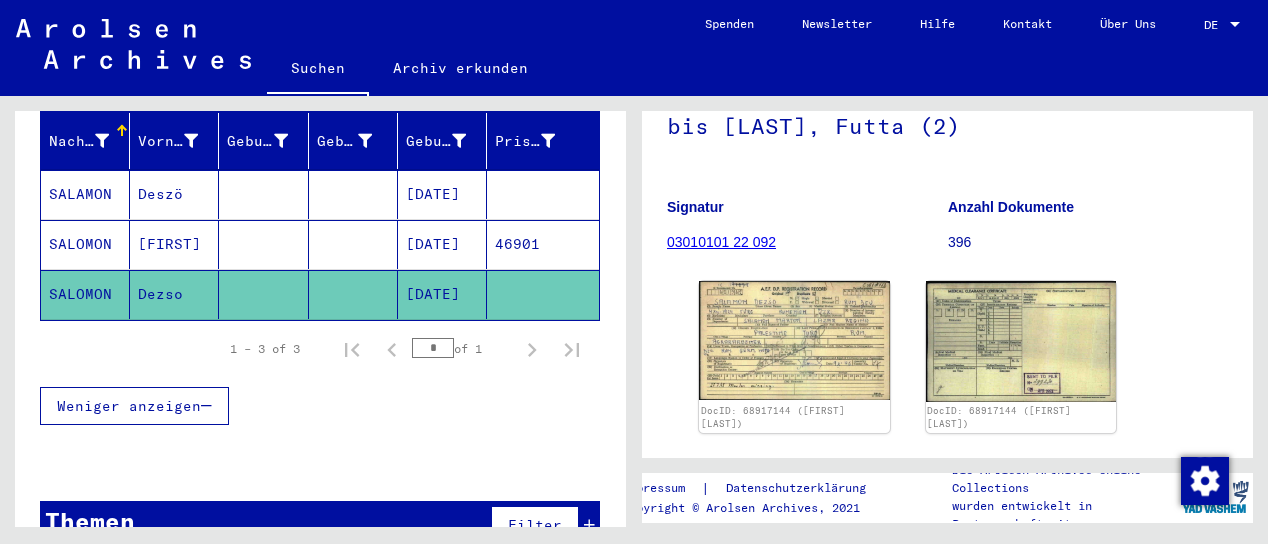 scroll, scrollTop: 274, scrollLeft: 0, axis: vertical 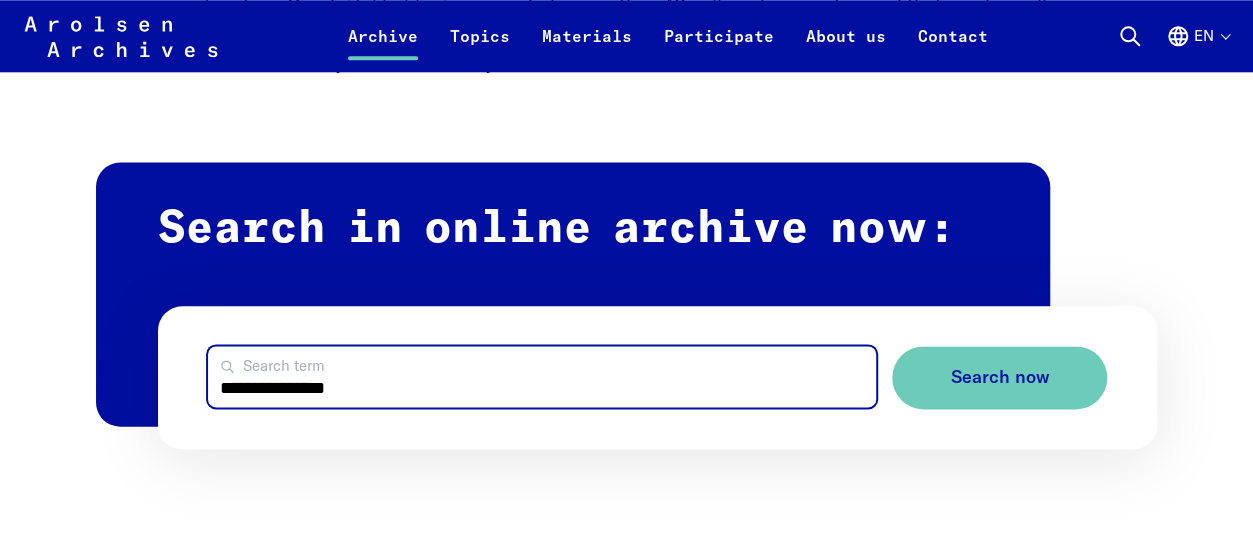 drag, startPoint x: 365, startPoint y: 389, endPoint x: 150, endPoint y: 397, distance: 215.14879 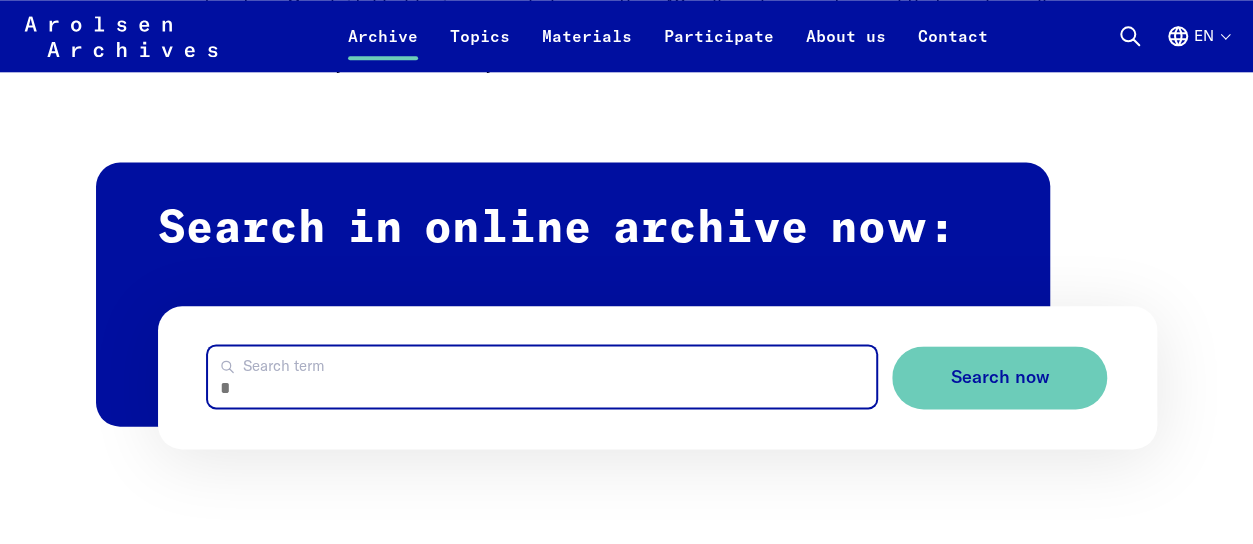 type 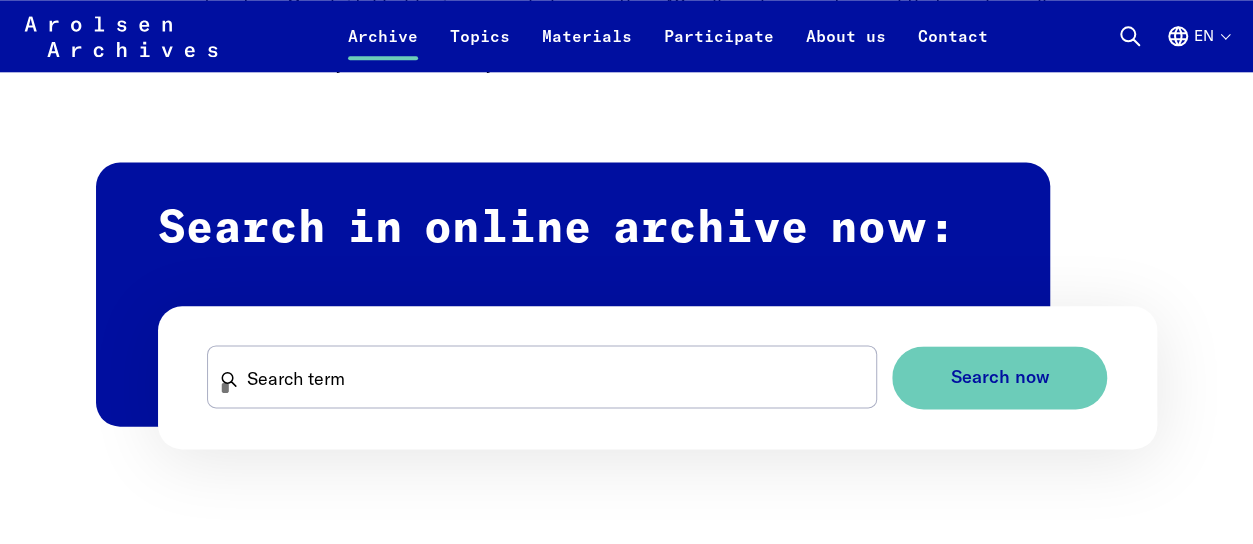 click on "en" at bounding box center (1197, 48) 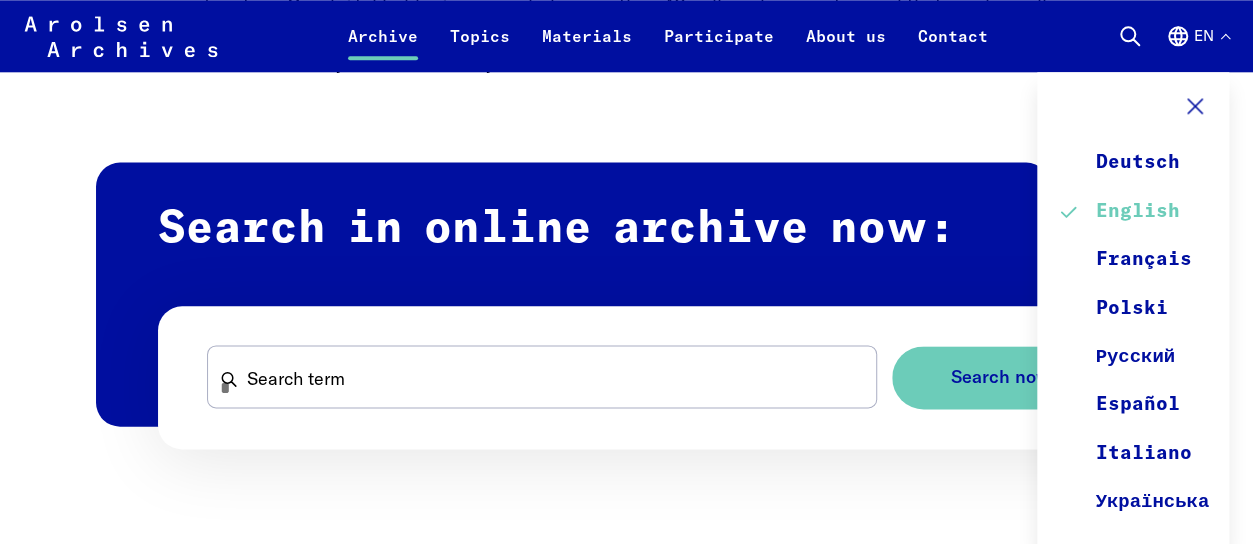 click on "English" at bounding box center (1133, 212) 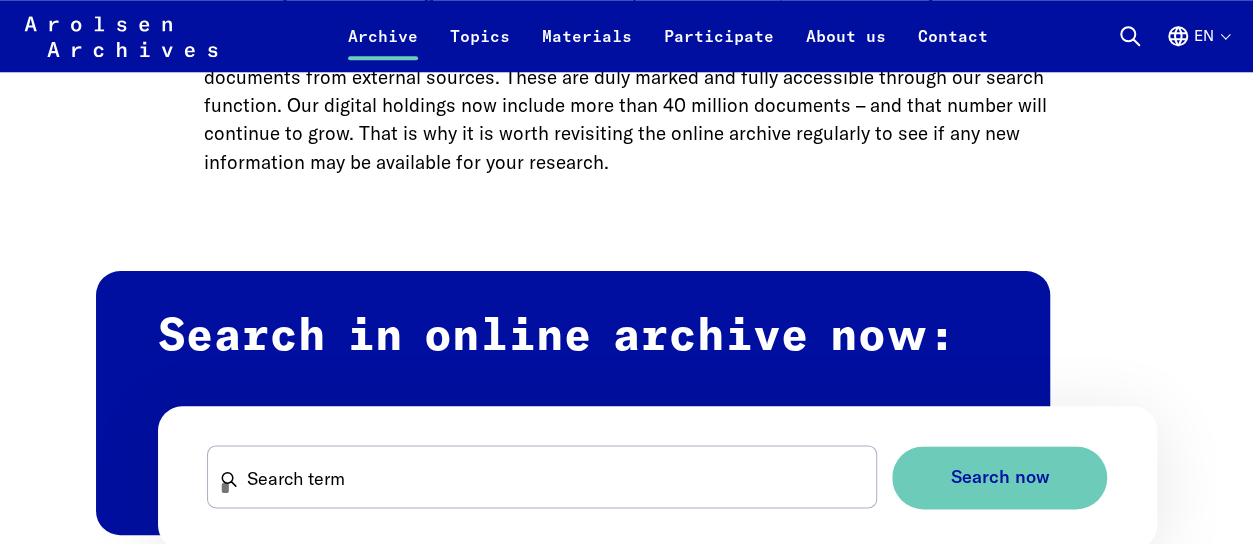 scroll, scrollTop: 1100, scrollLeft: 0, axis: vertical 